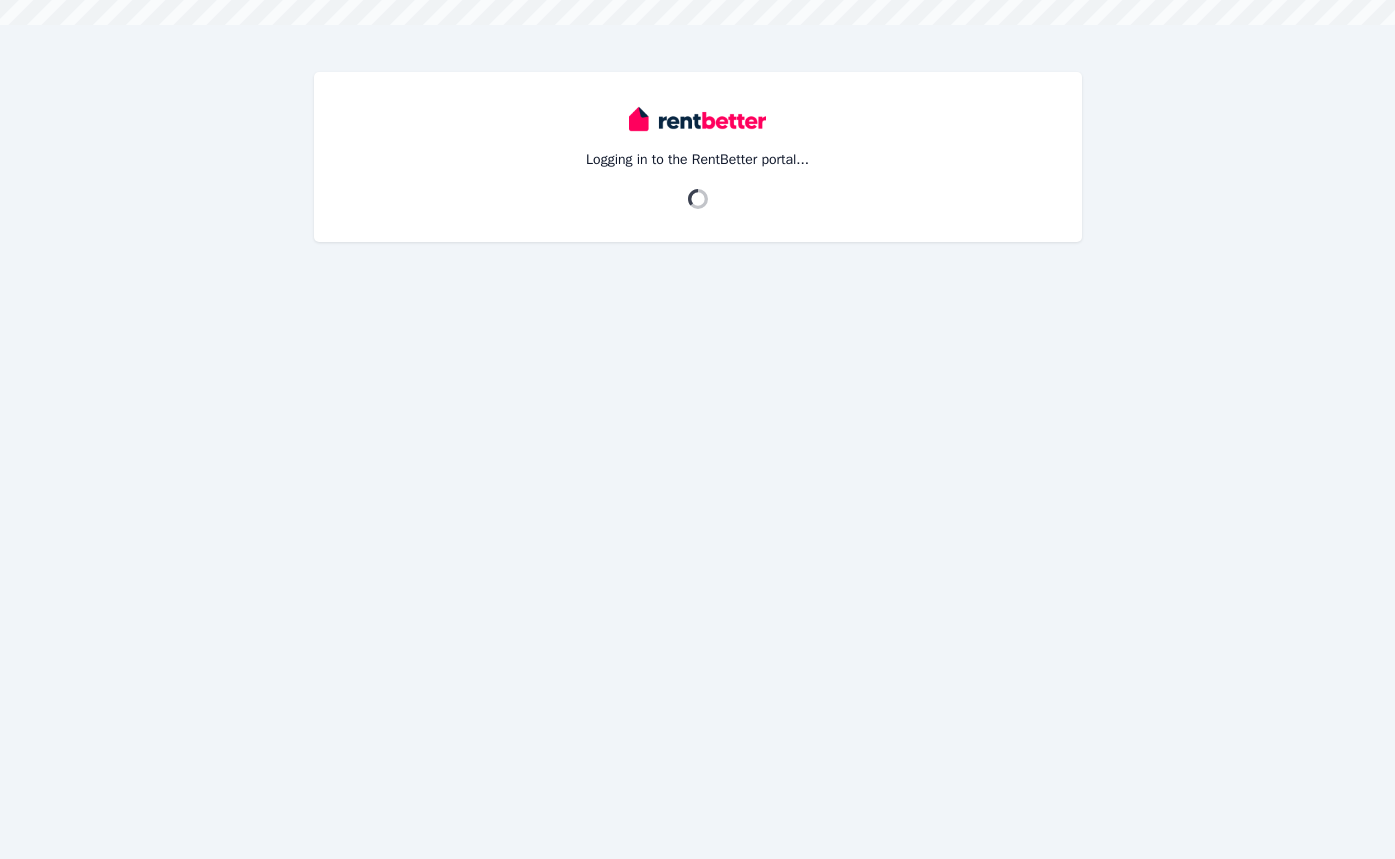 scroll, scrollTop: 0, scrollLeft: 0, axis: both 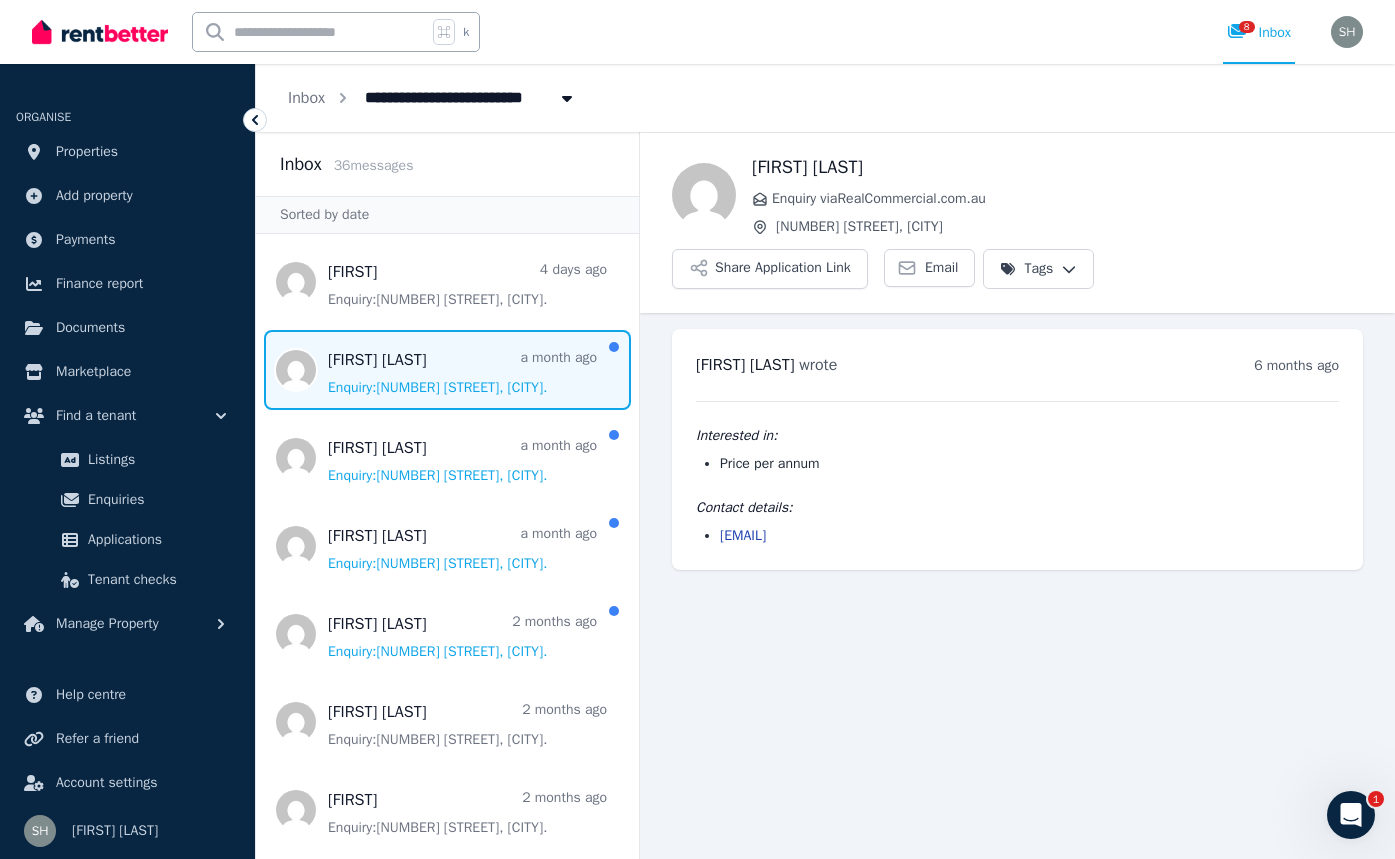 click at bounding box center [447, 370] 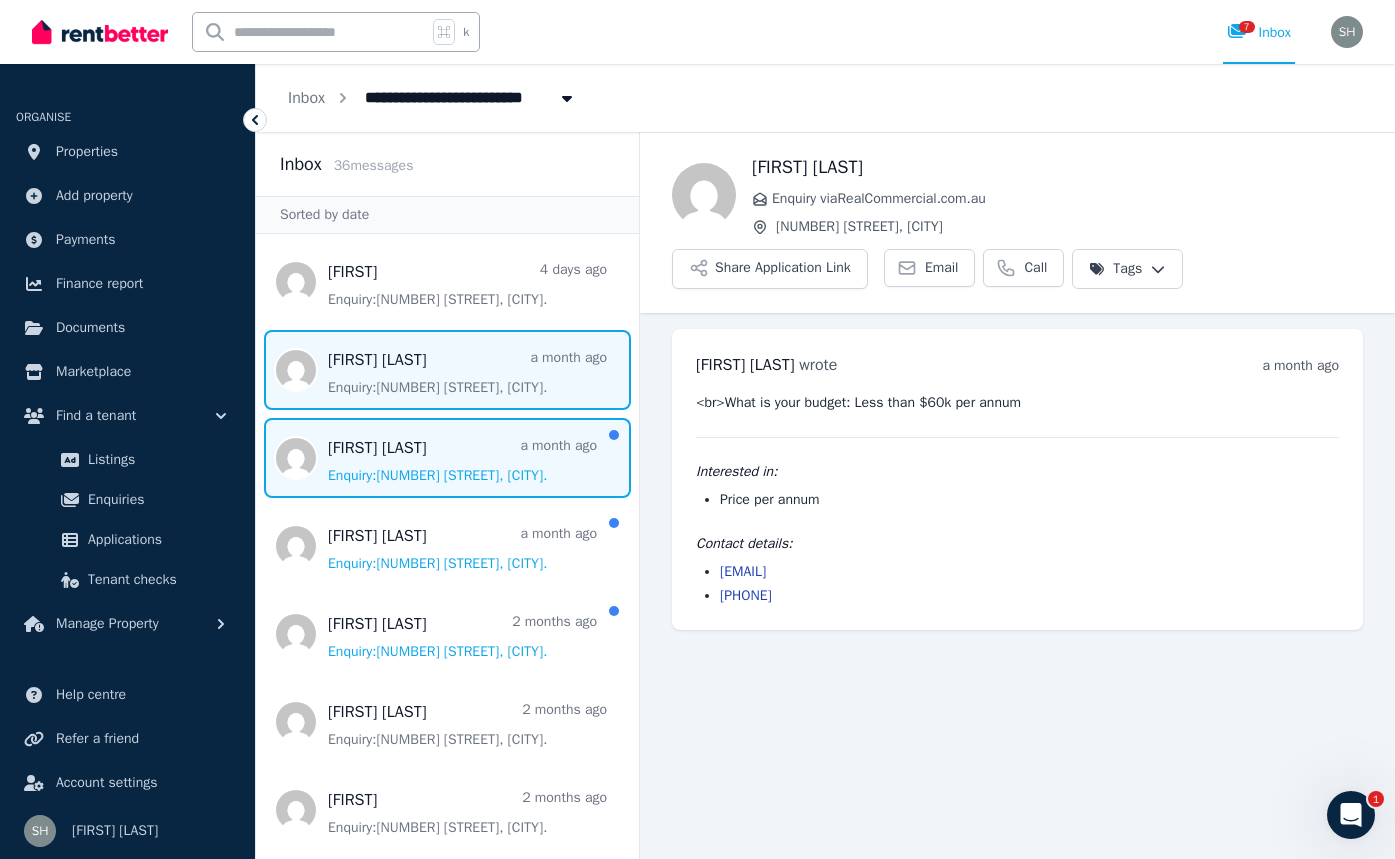 click at bounding box center (447, 458) 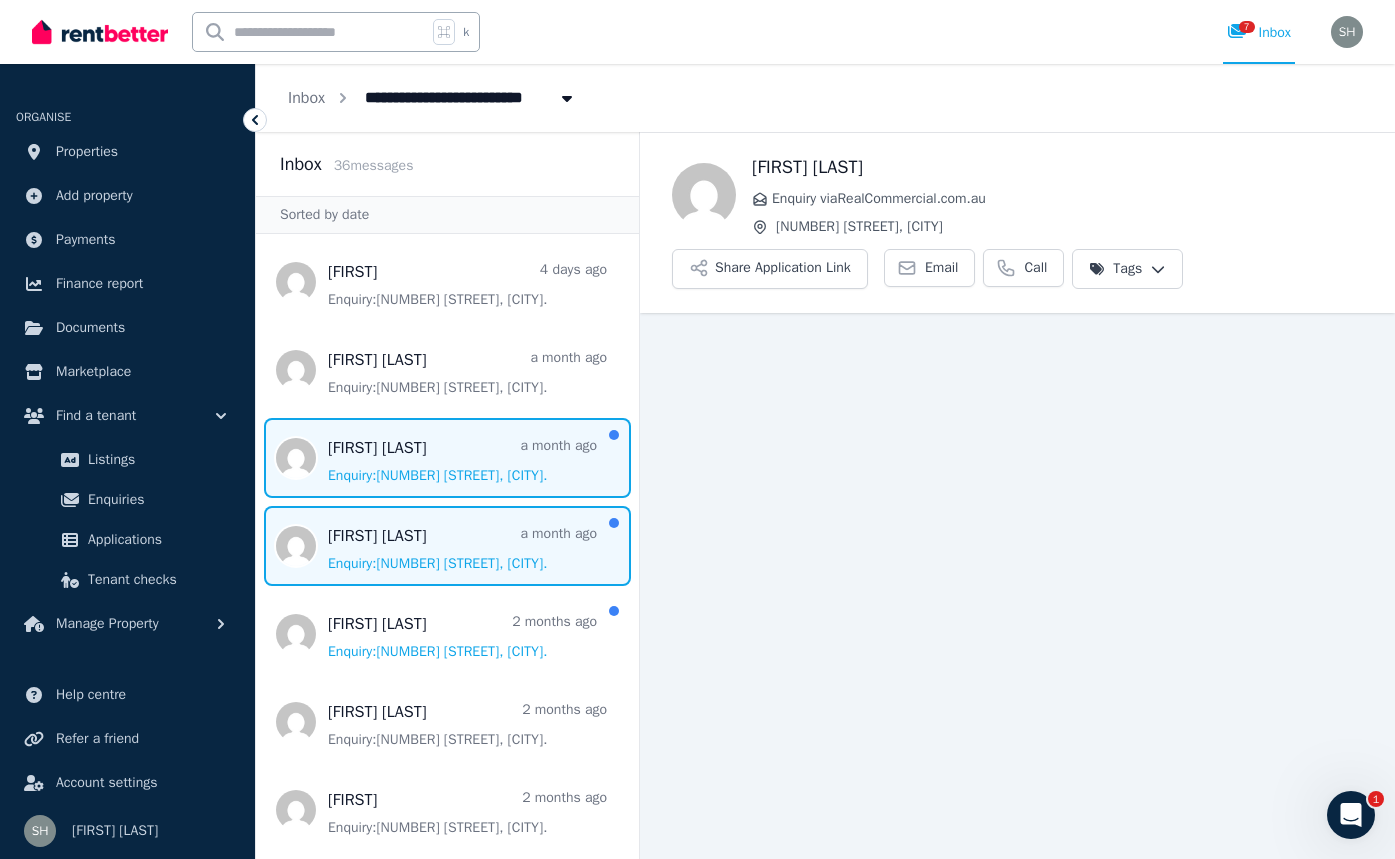 click at bounding box center (447, 546) 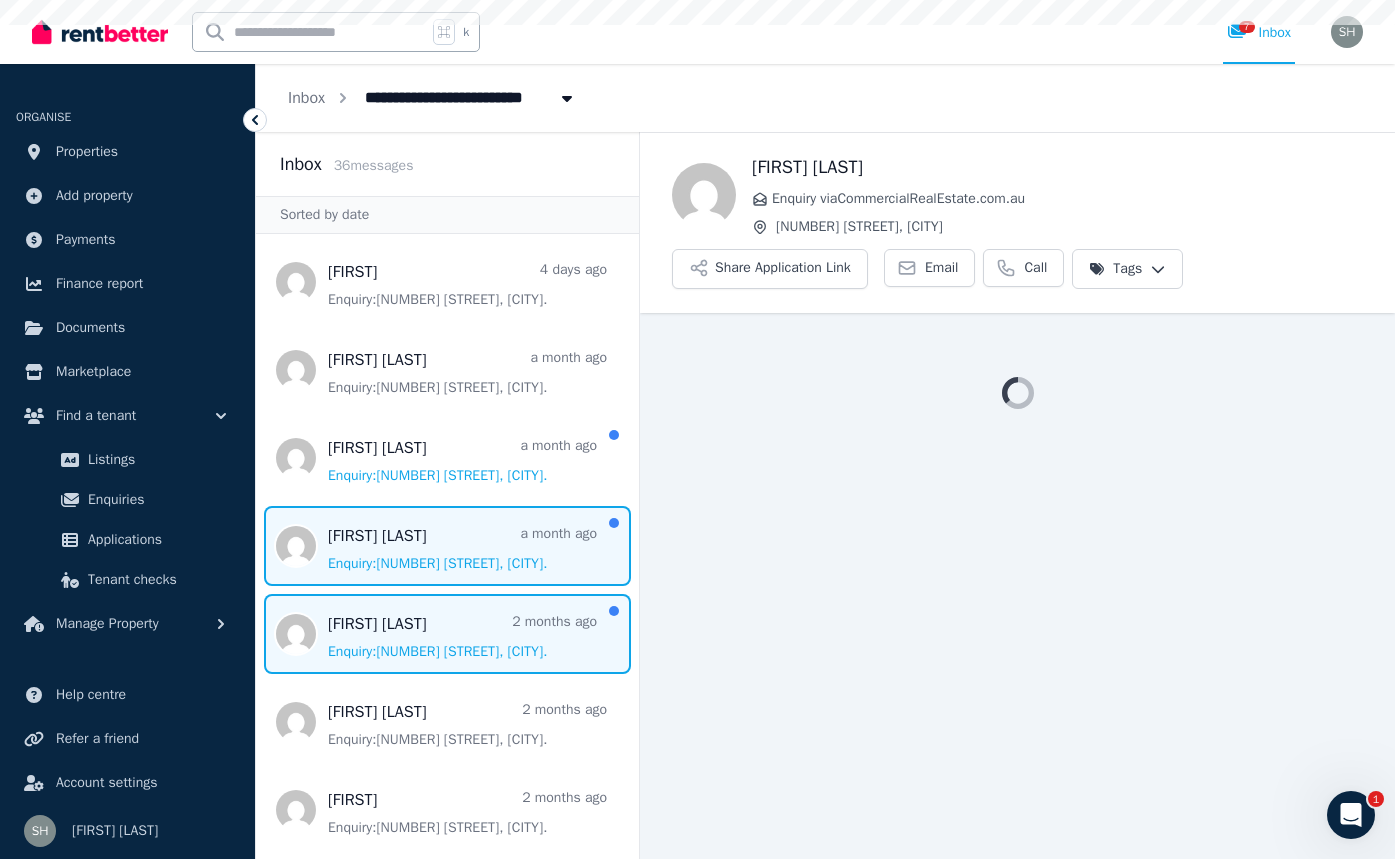 click at bounding box center [447, 634] 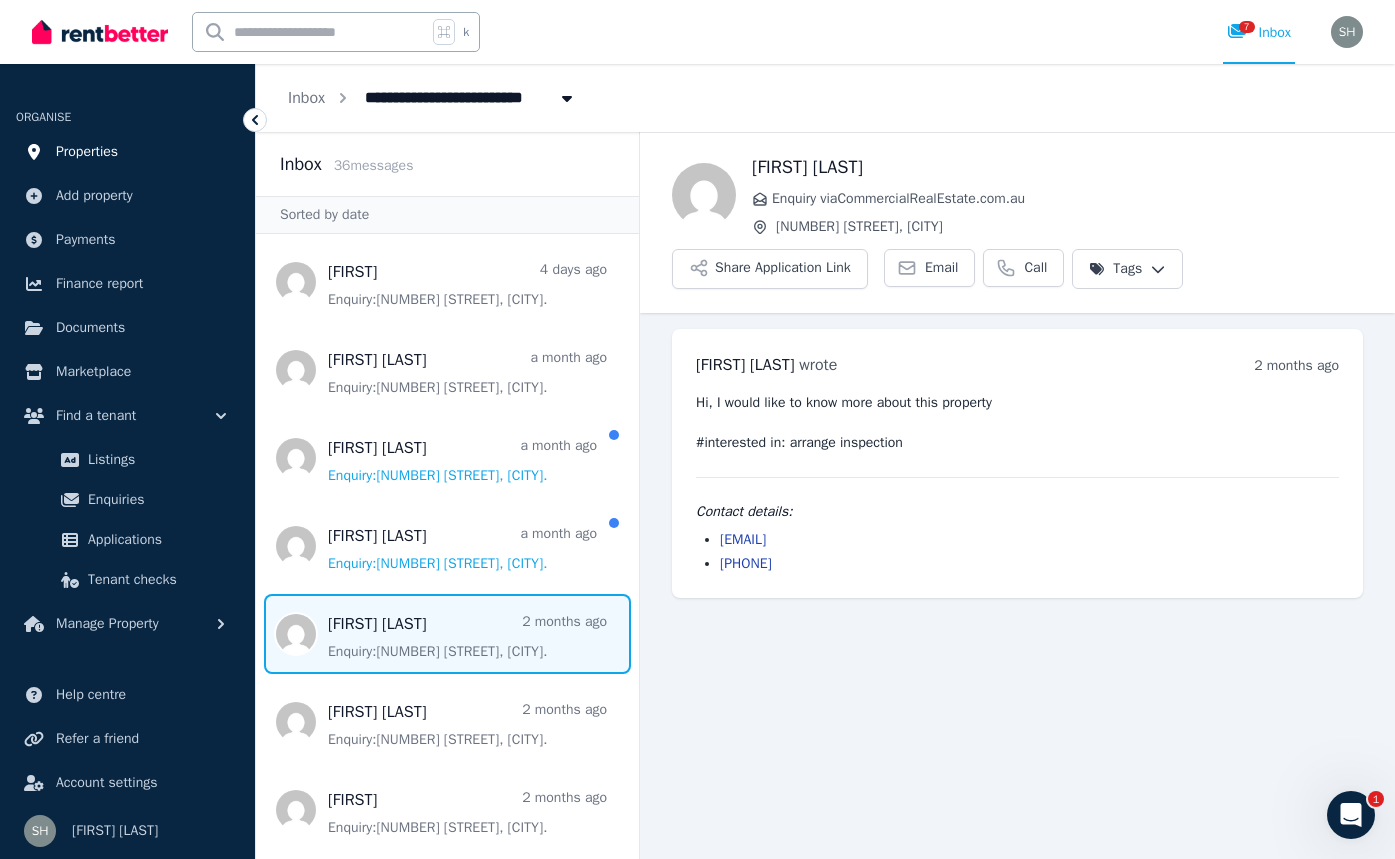 click on "Properties" at bounding box center [87, 152] 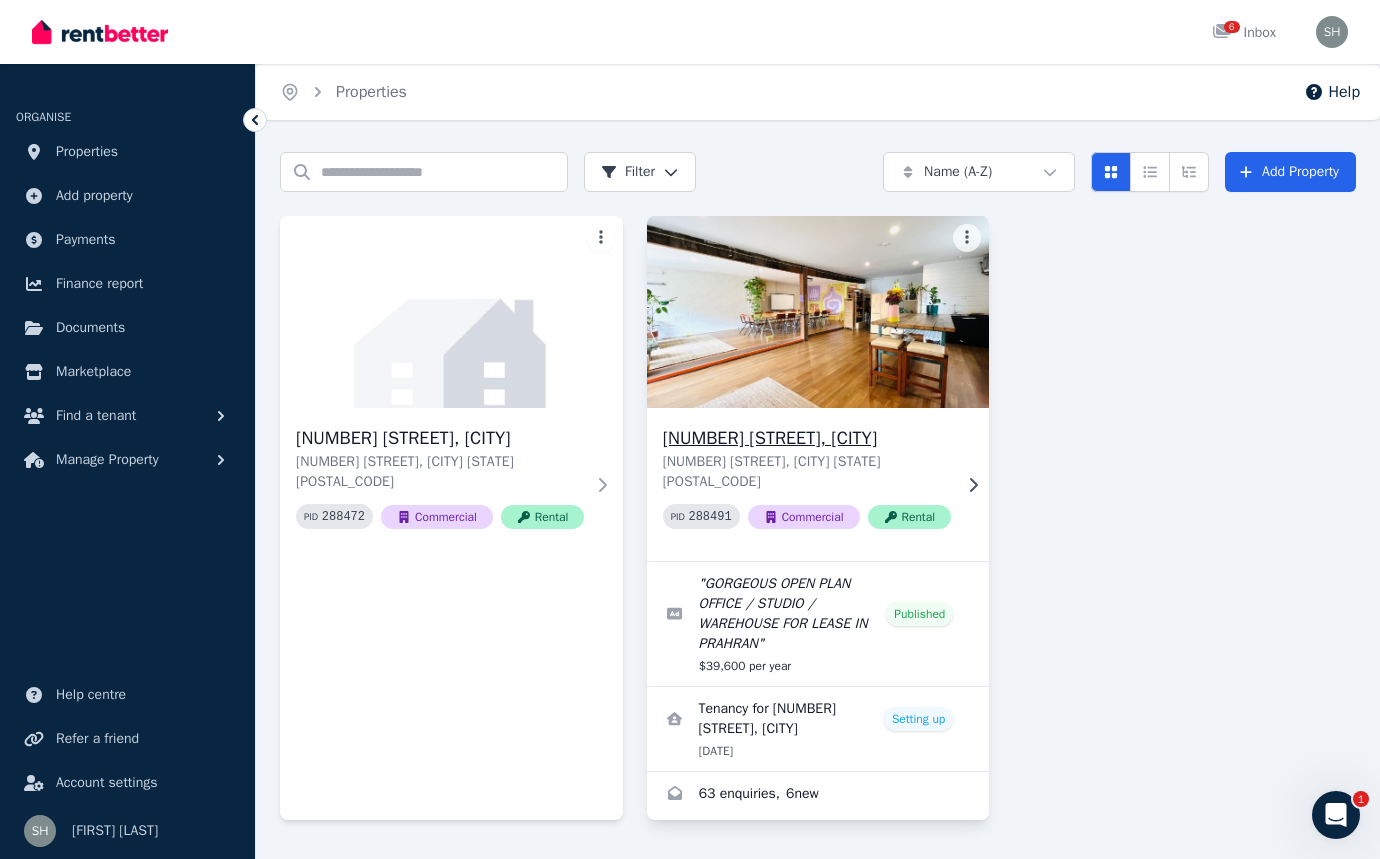 click at bounding box center [818, 312] 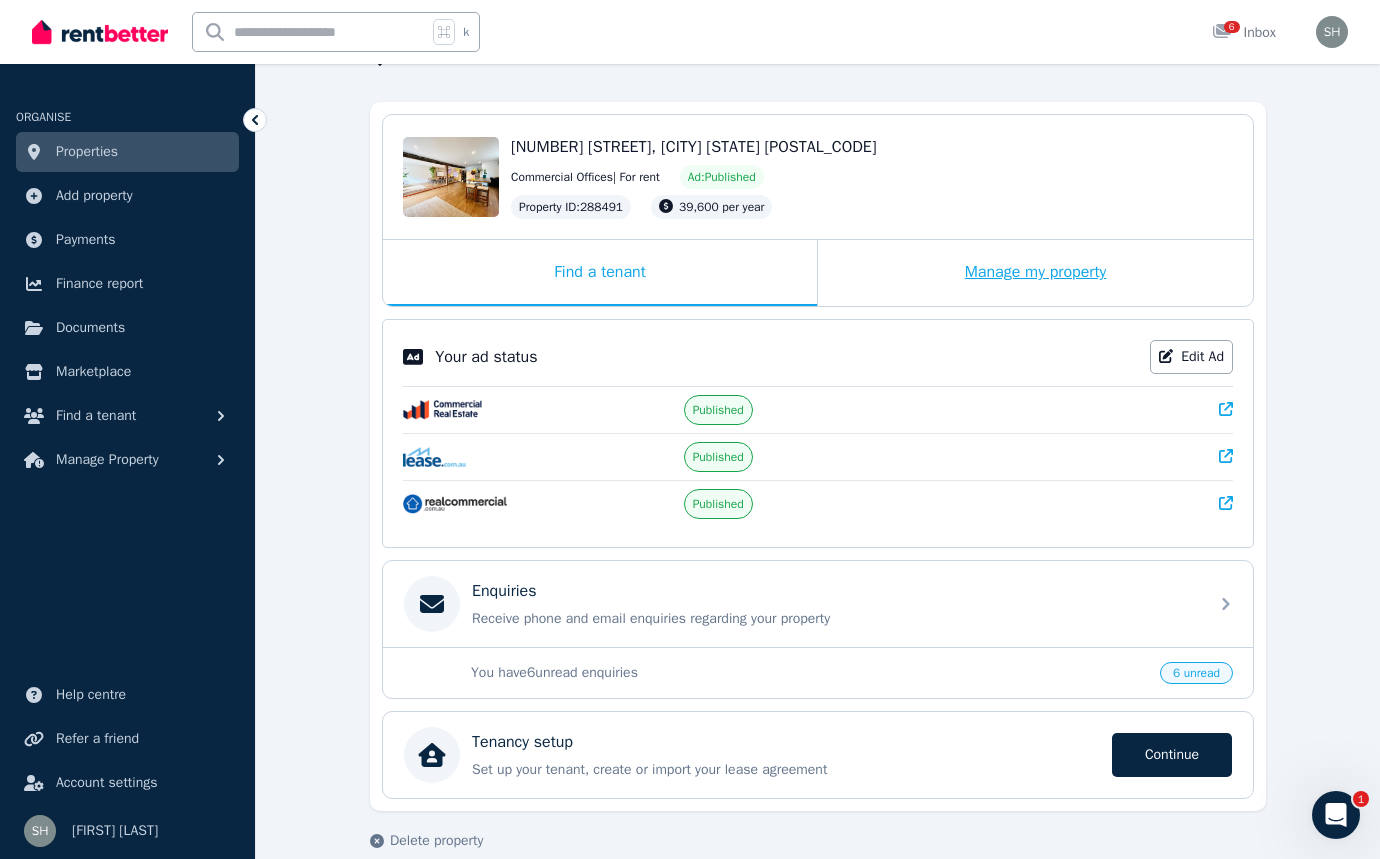 scroll, scrollTop: 184, scrollLeft: 0, axis: vertical 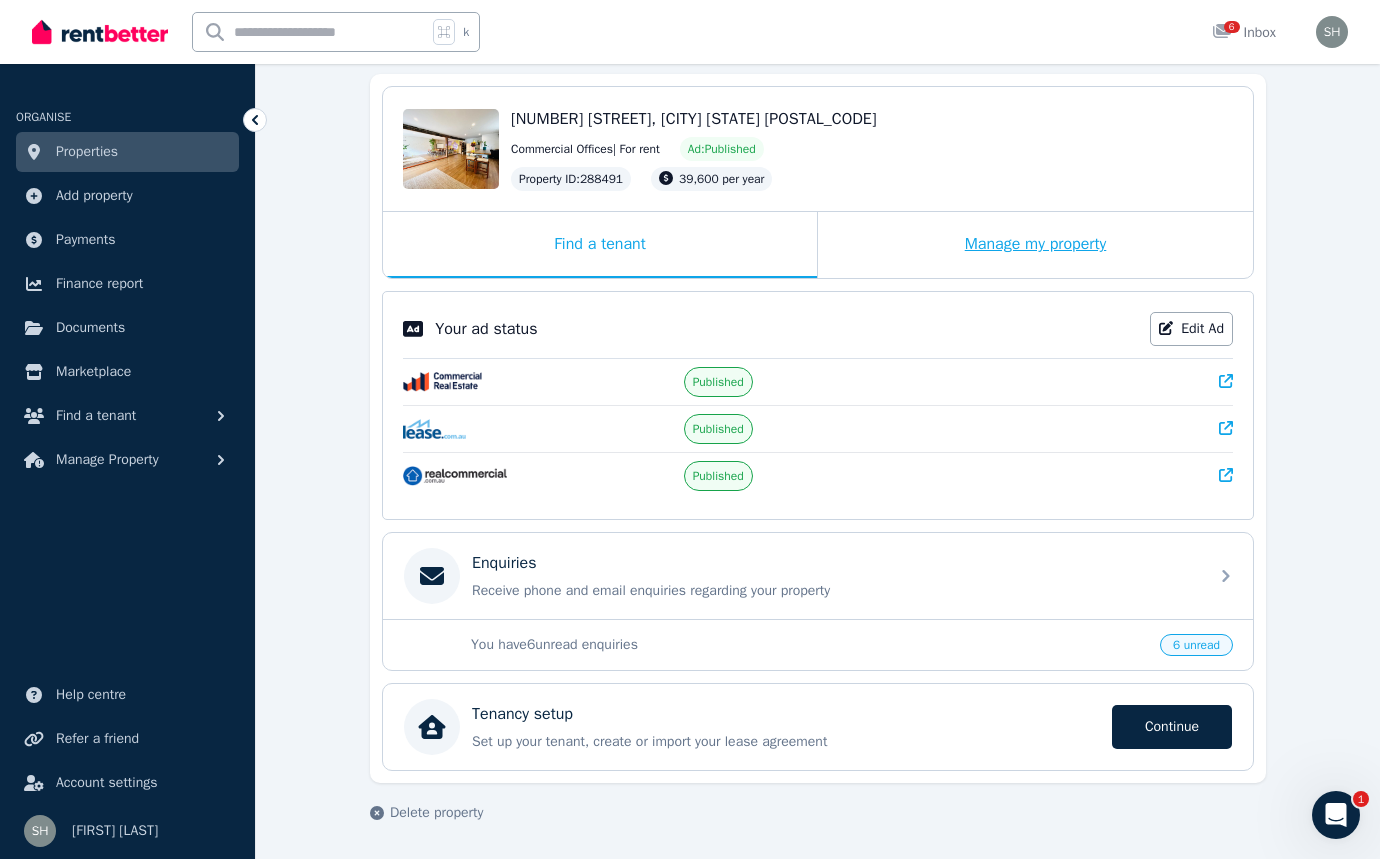 click on "Manage my property" at bounding box center (1035, 245) 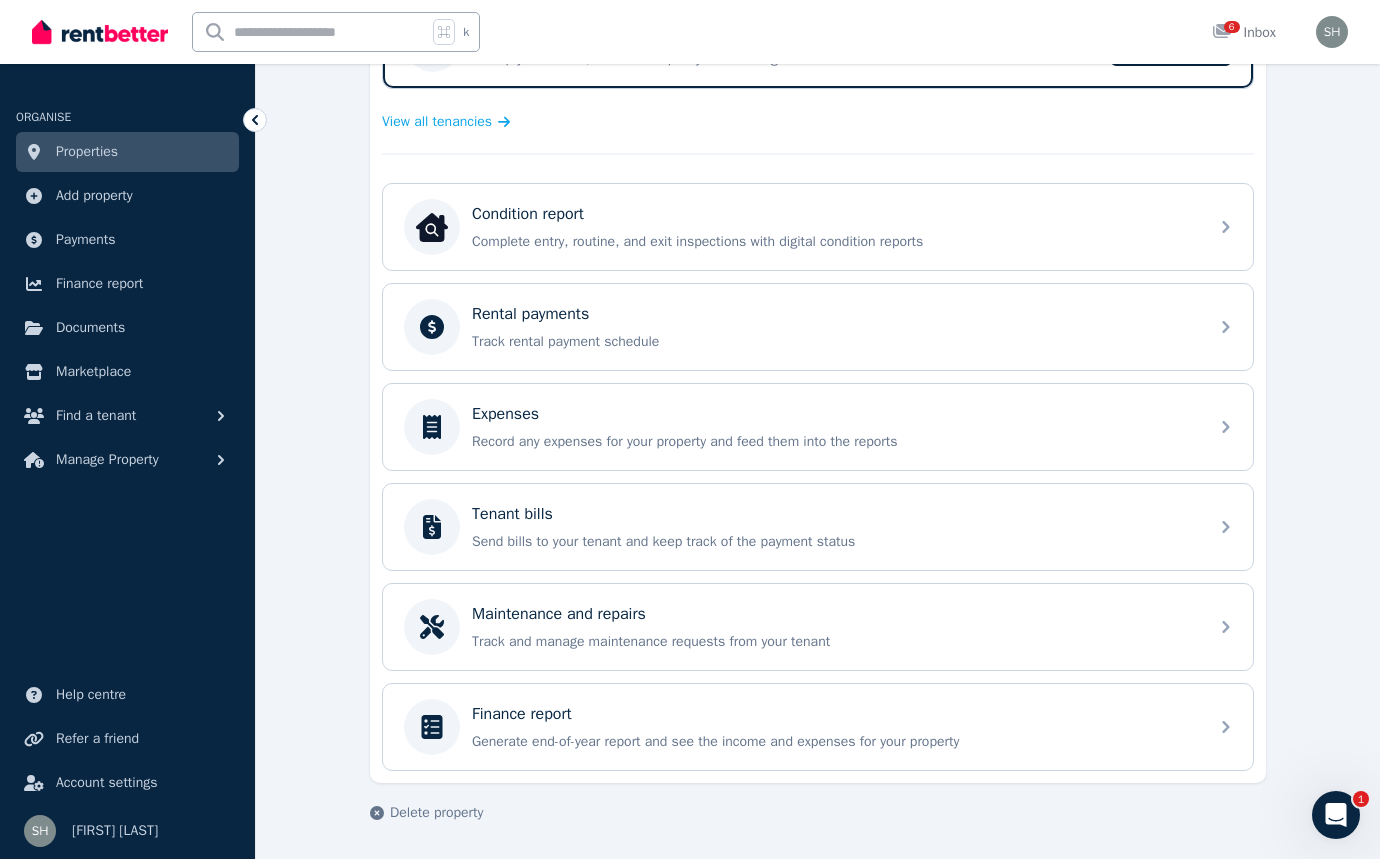 scroll, scrollTop: 0, scrollLeft: 0, axis: both 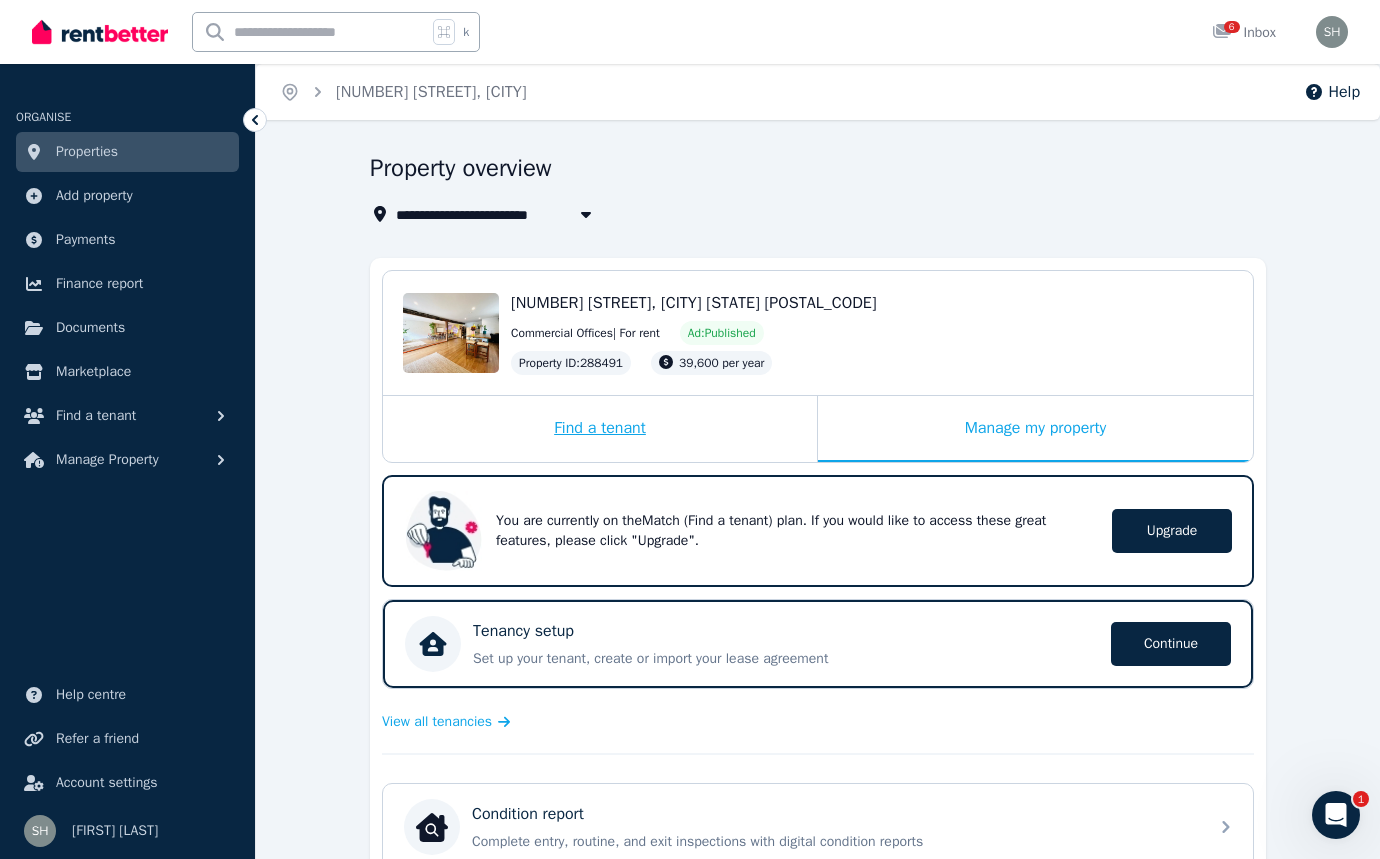 click on "Find a tenant" at bounding box center (600, 429) 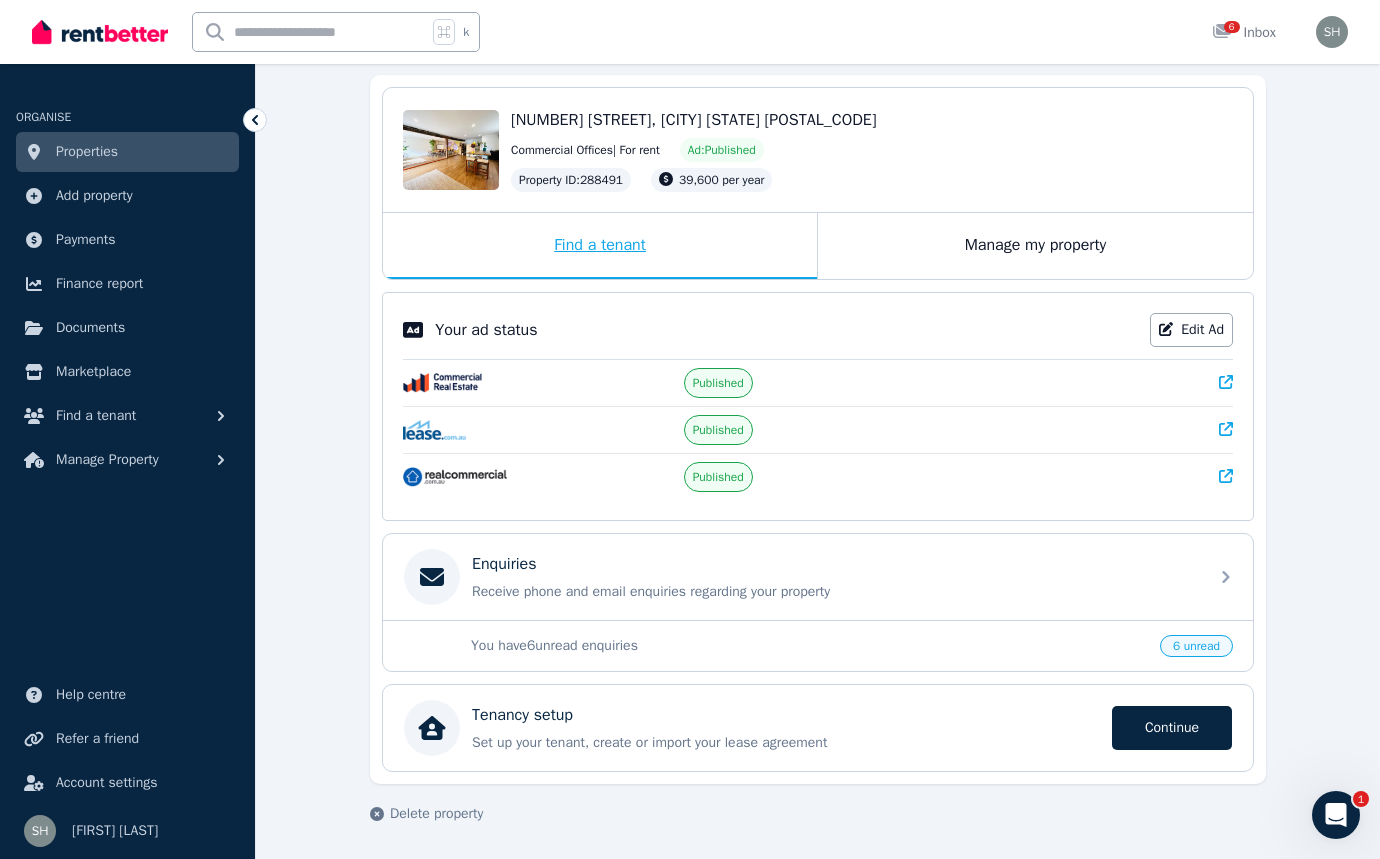 scroll, scrollTop: 184, scrollLeft: 0, axis: vertical 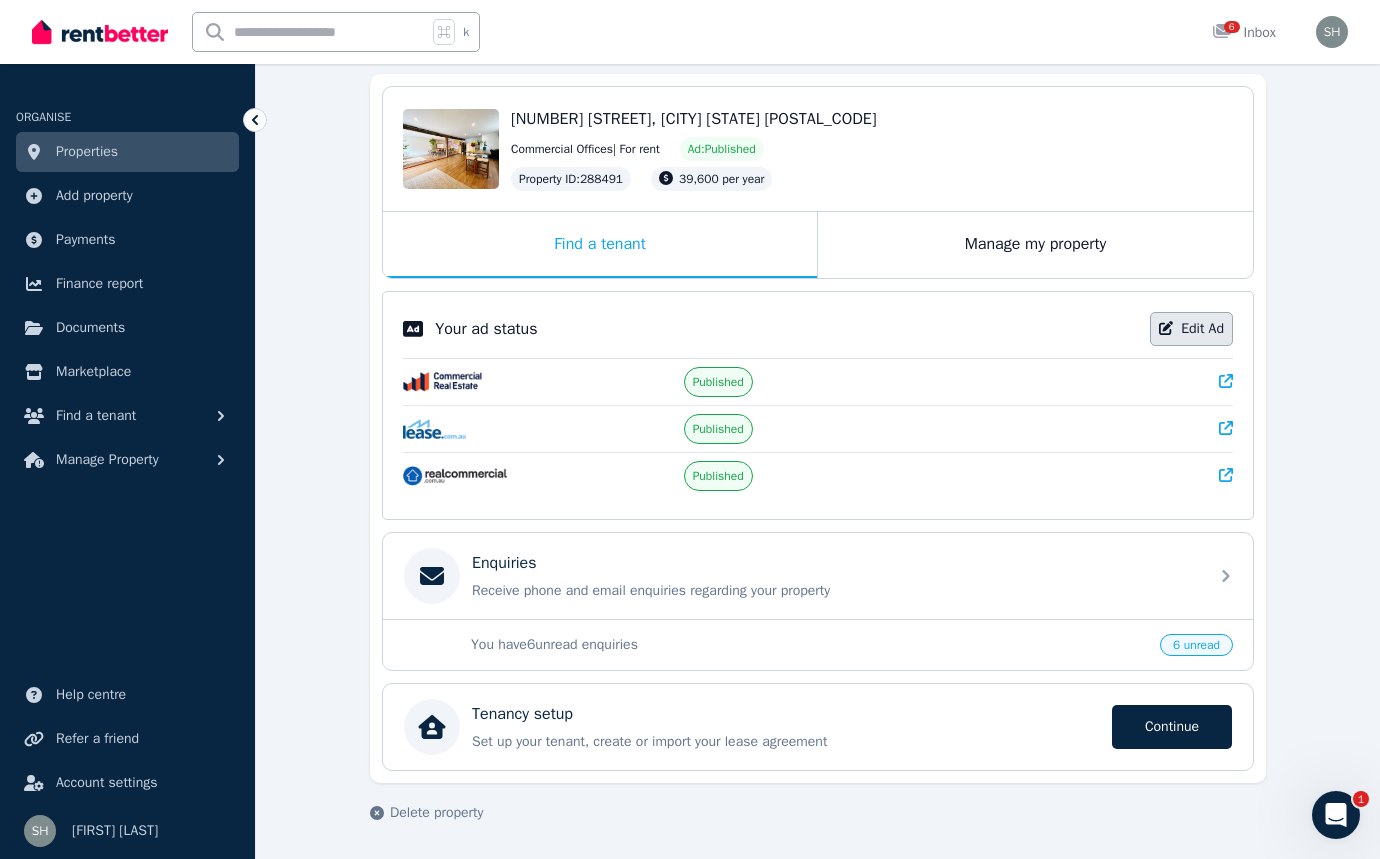 click on "Edit Ad" at bounding box center (1191, 329) 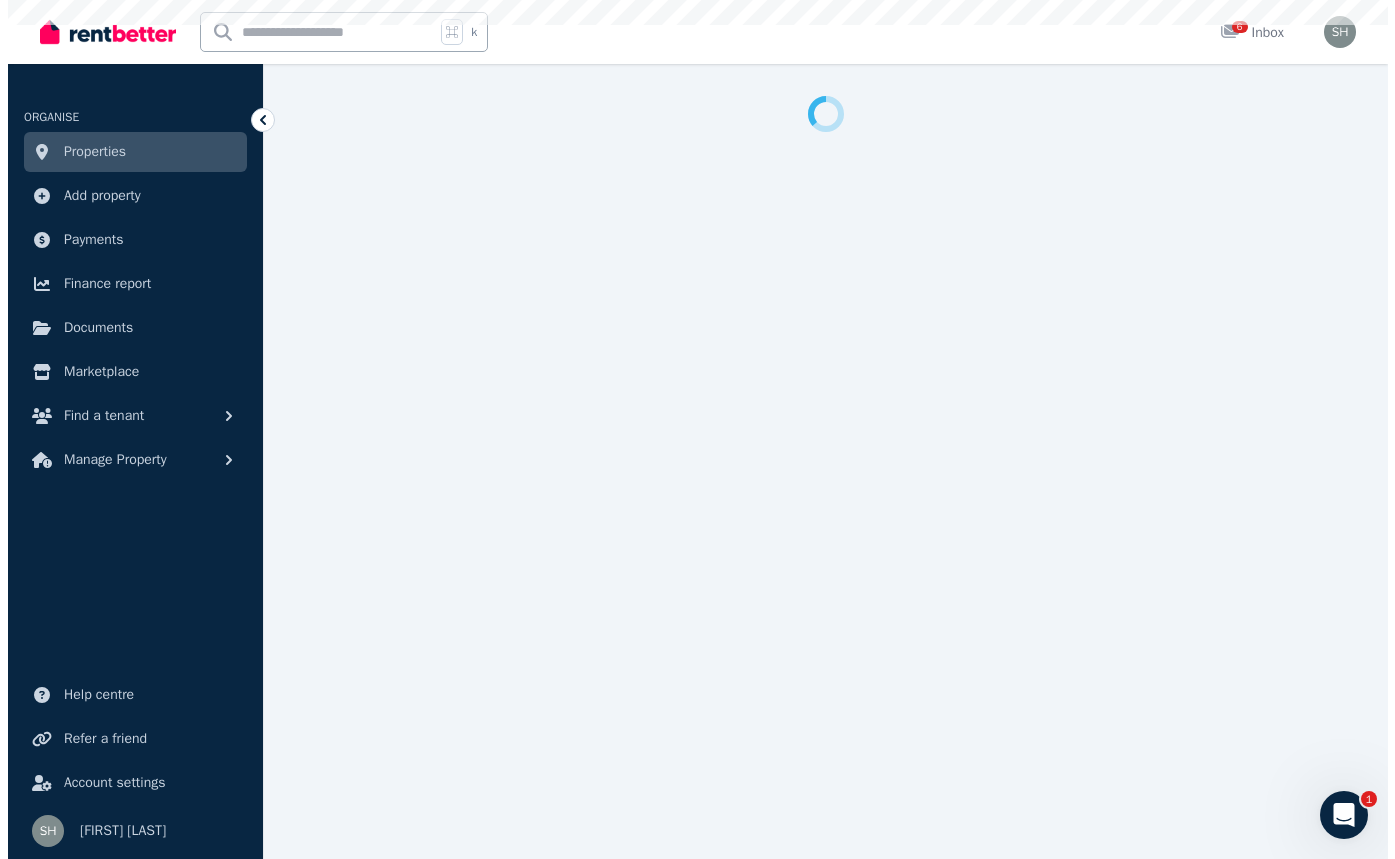 scroll, scrollTop: 0, scrollLeft: 0, axis: both 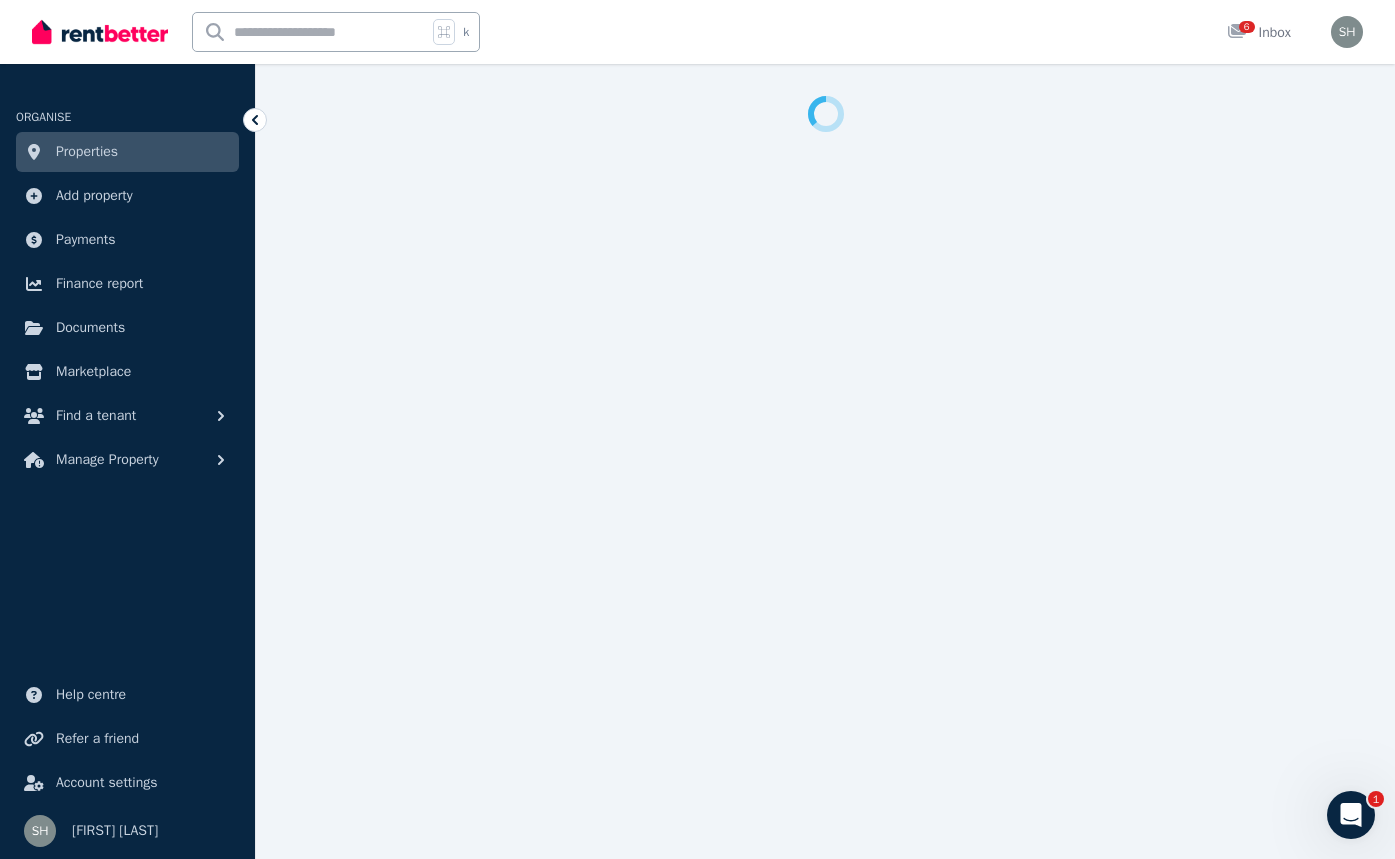 select on "***" 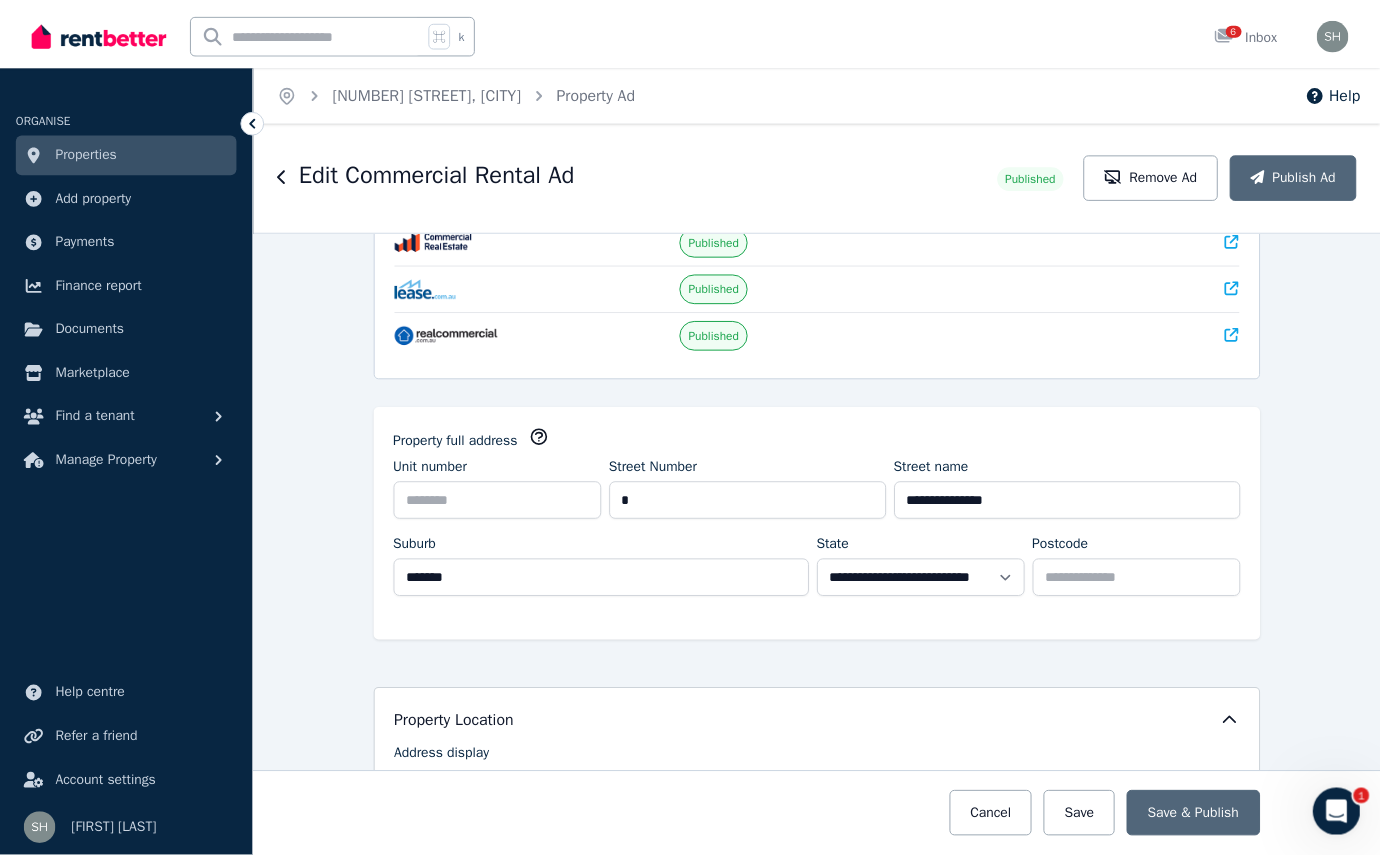scroll, scrollTop: 0, scrollLeft: 0, axis: both 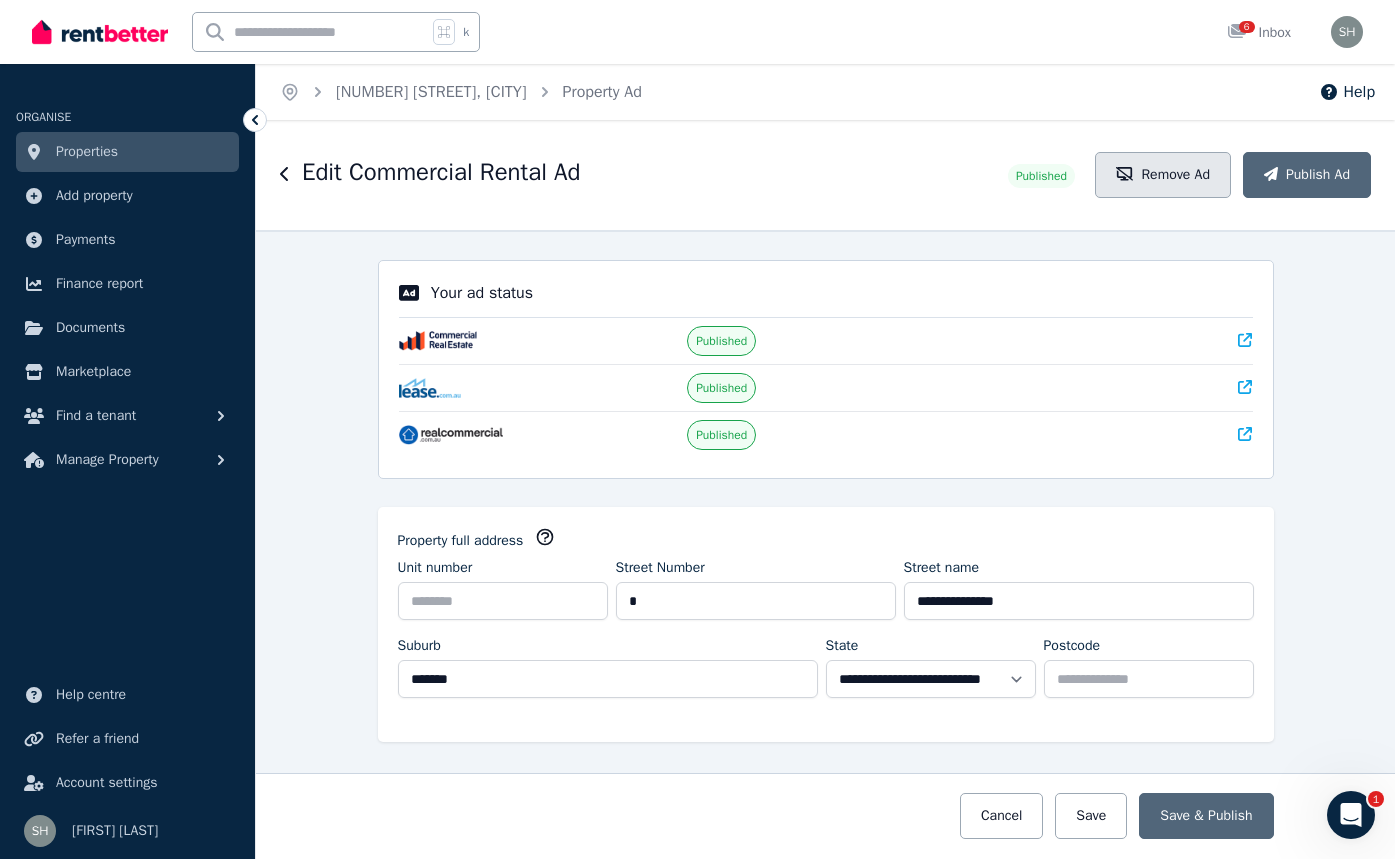 click on "Remove Ad" at bounding box center (1163, 175) 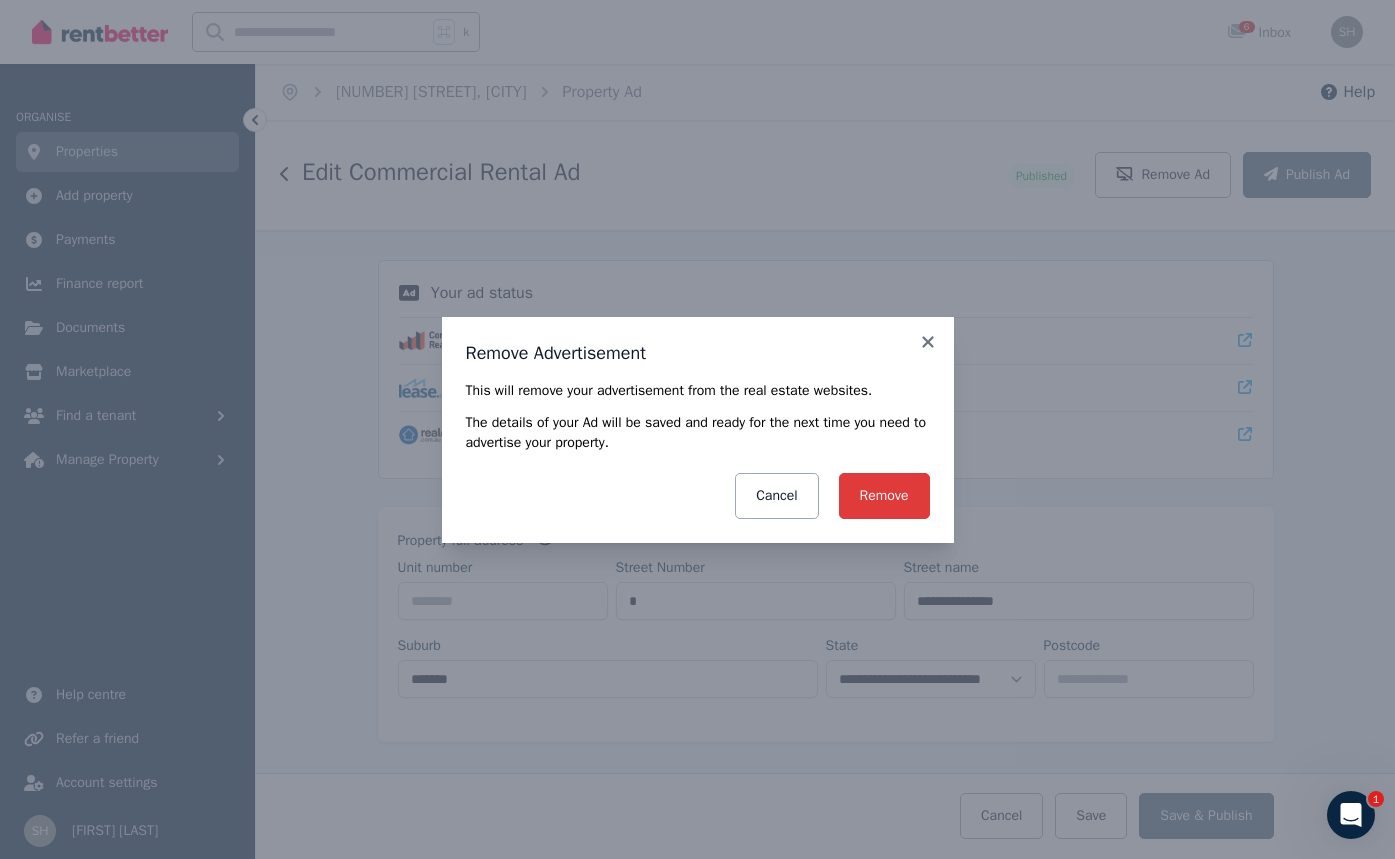 click on "Remove" at bounding box center [884, 496] 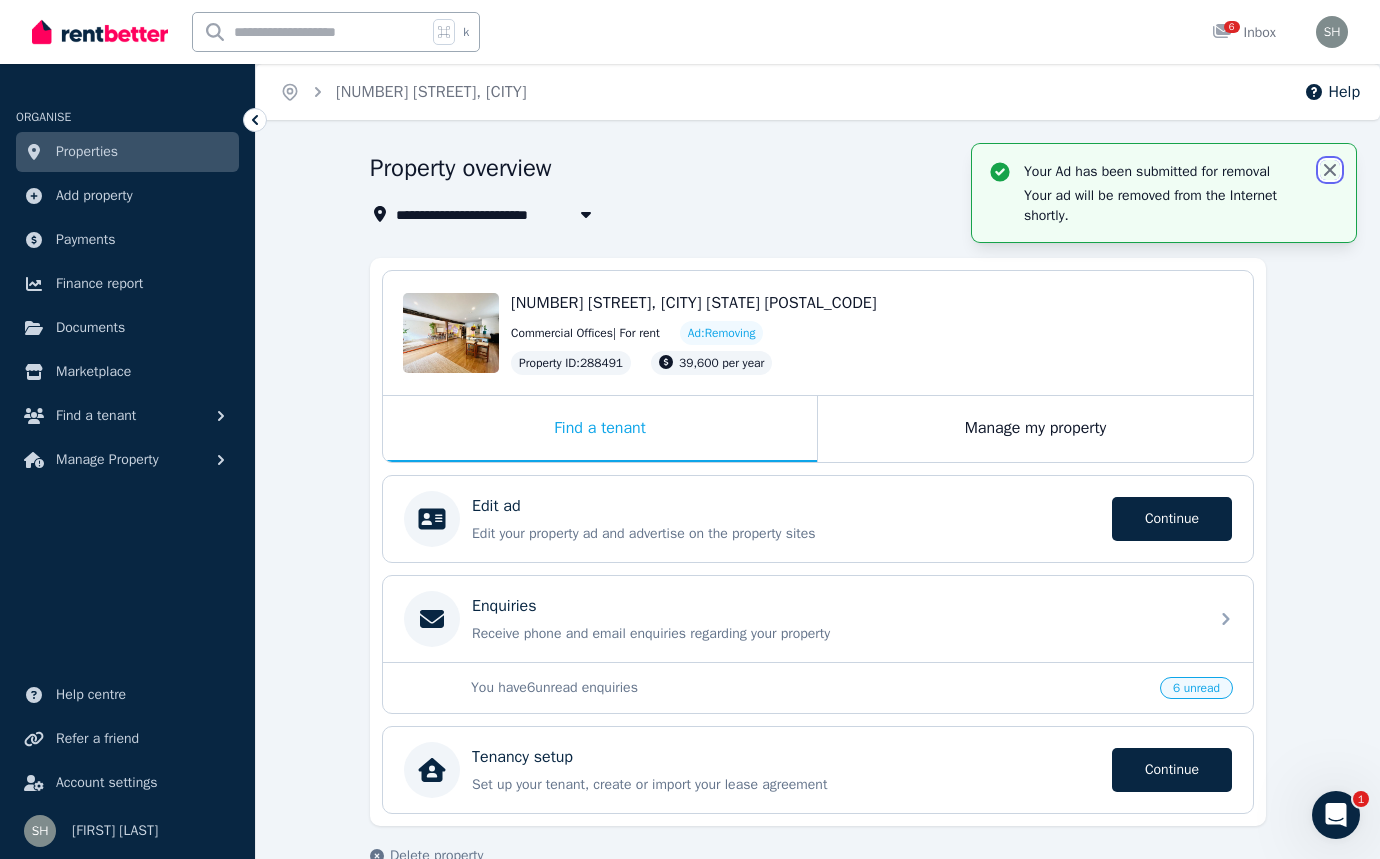 click 